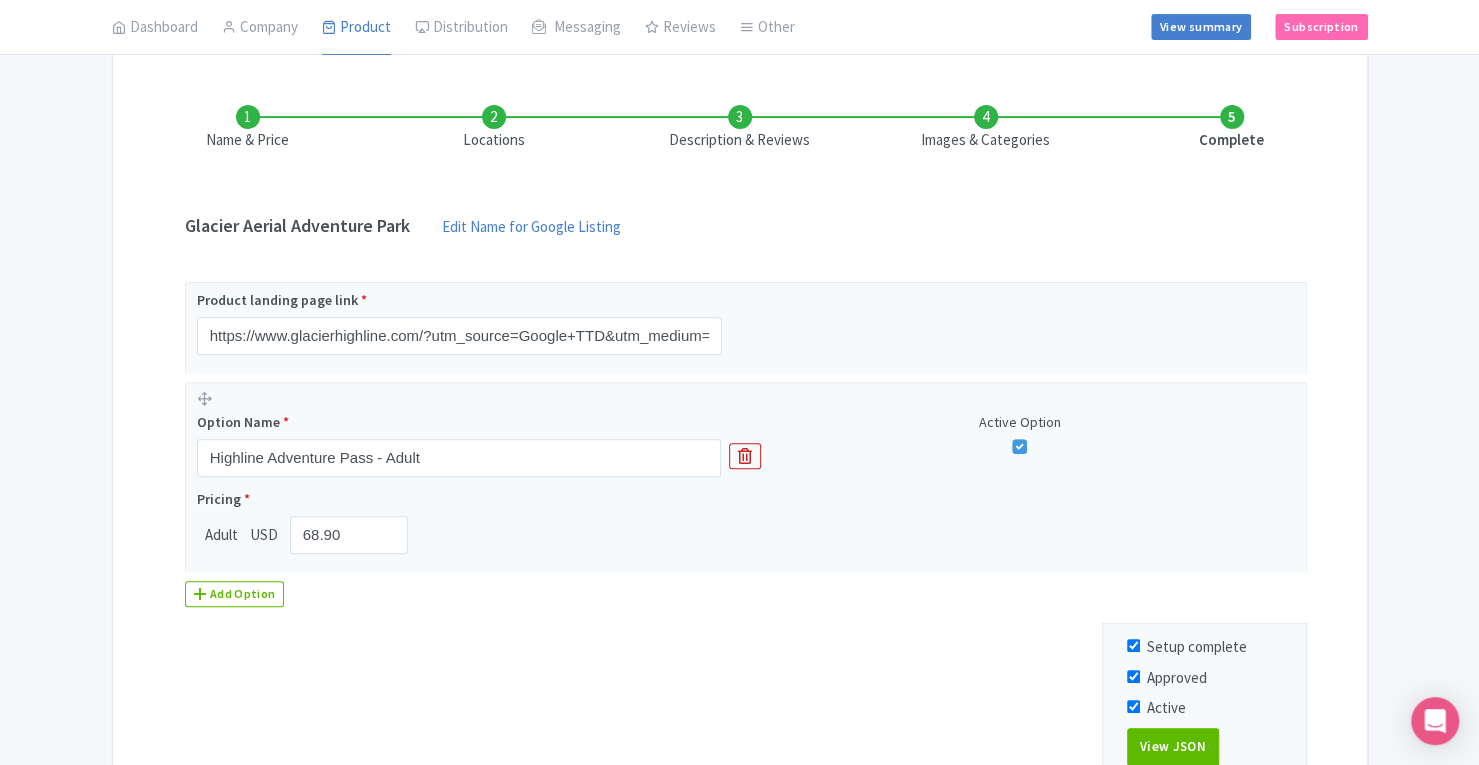 scroll, scrollTop: 262, scrollLeft: 0, axis: vertical 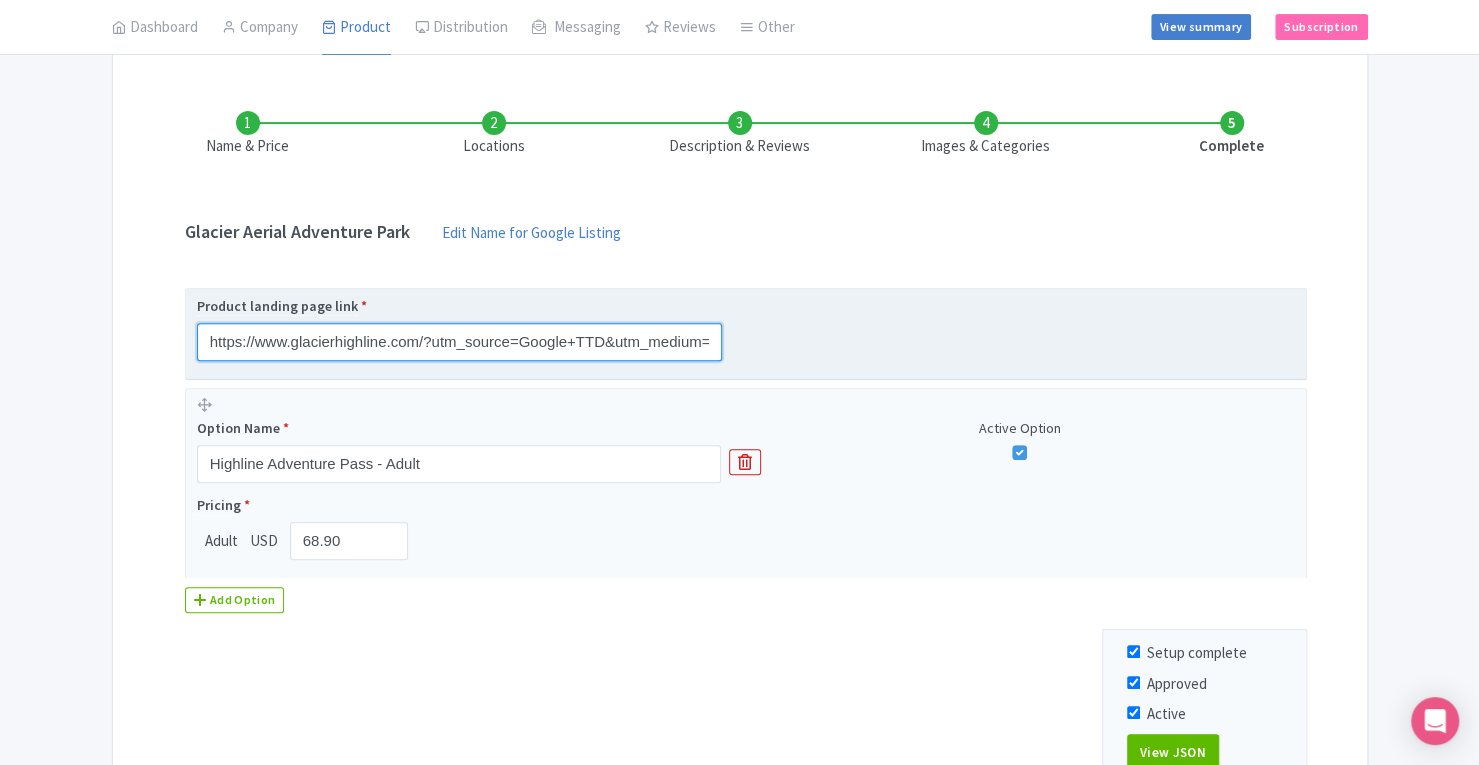click on "https://www.glacierhighline.com/?utm_source=Google+TTD&utm_medium=ttd&utm_campaign=TTD&source={src}&language={lang}" at bounding box center [459, 342] 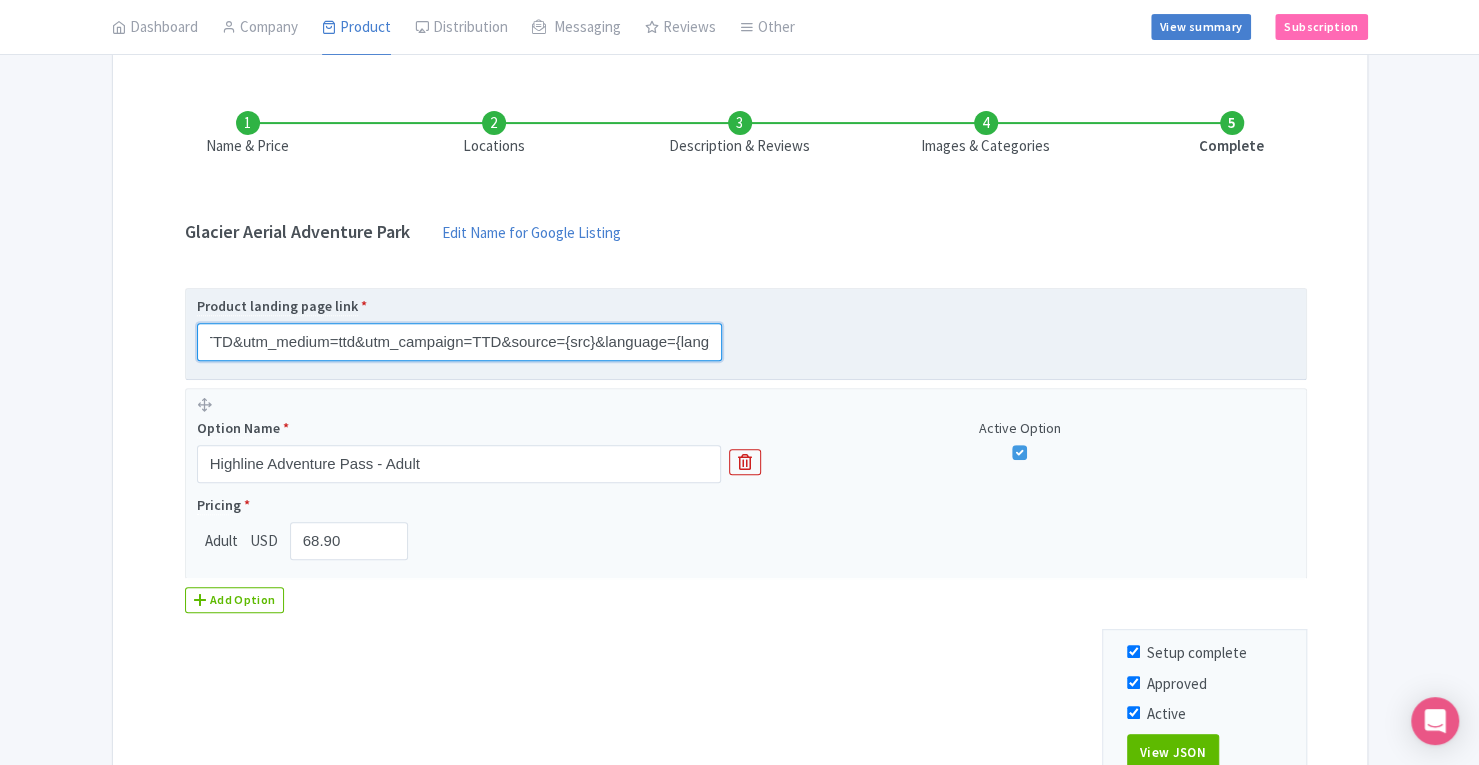 scroll, scrollTop: 0, scrollLeft: 376, axis: horizontal 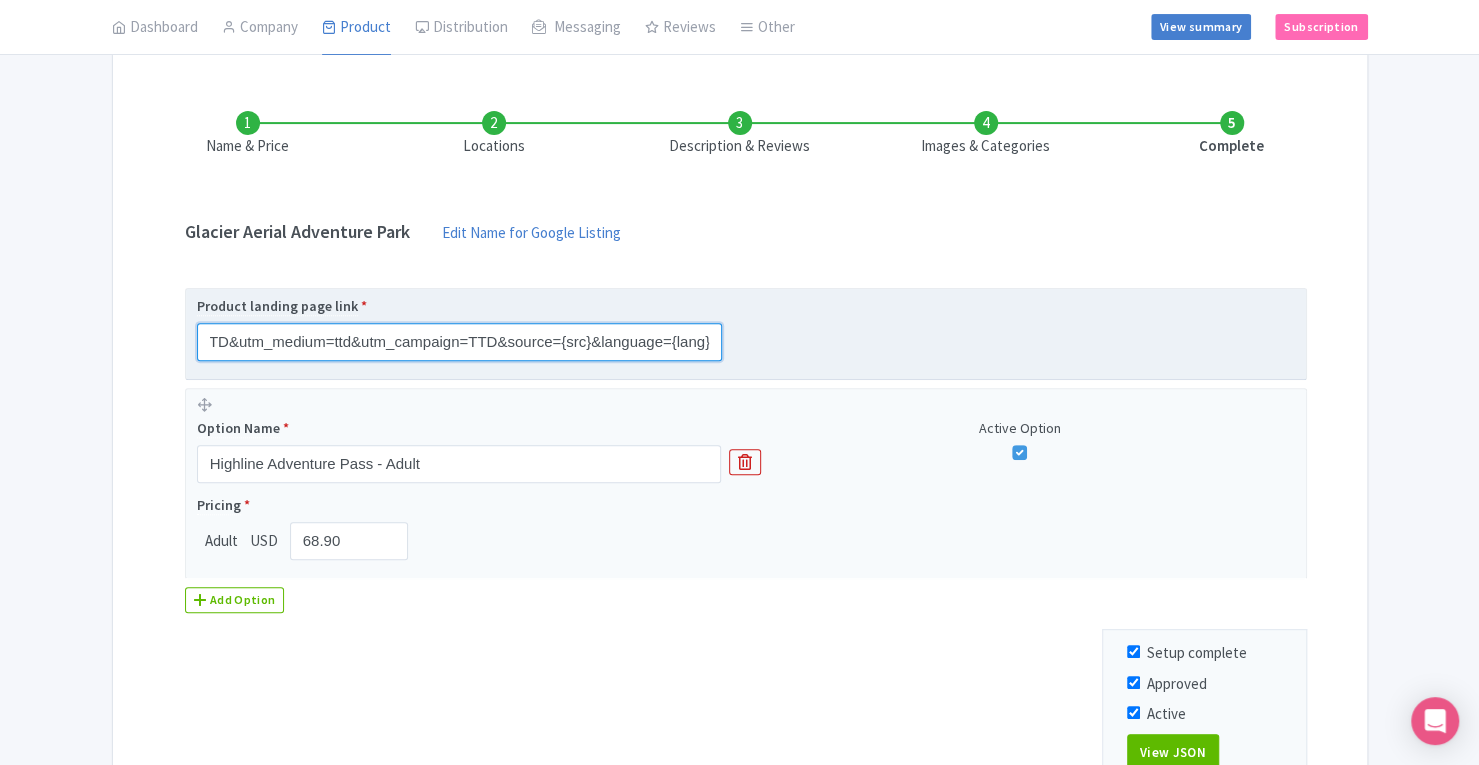 drag, startPoint x: 587, startPoint y: 339, endPoint x: 501, endPoint y: 337, distance: 86.023254 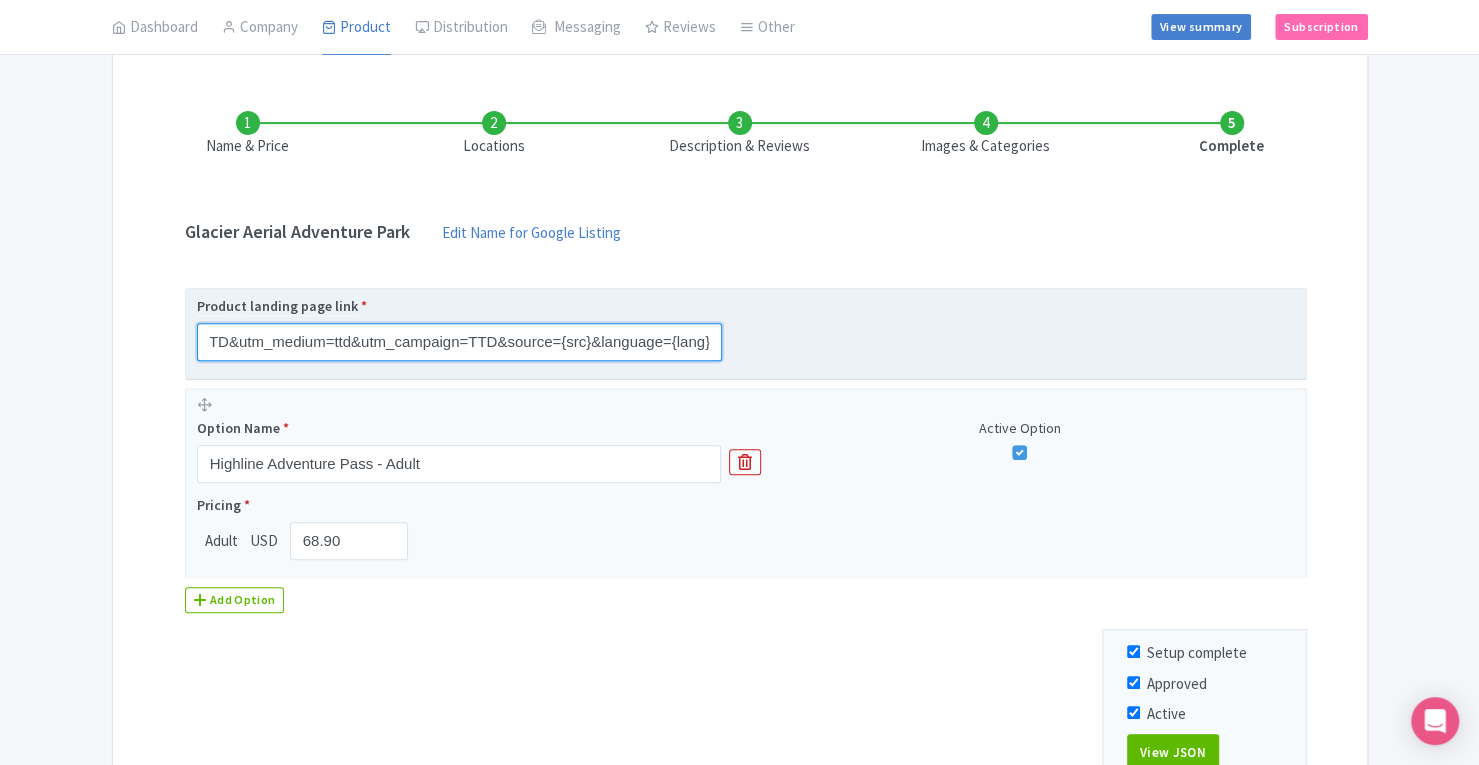 click on "https://www.glacierhighline.com/?utm_source=Google+TTD&utm_medium=ttd&utm_campaign=TTD&source={src}&language={lang}" at bounding box center [459, 342] 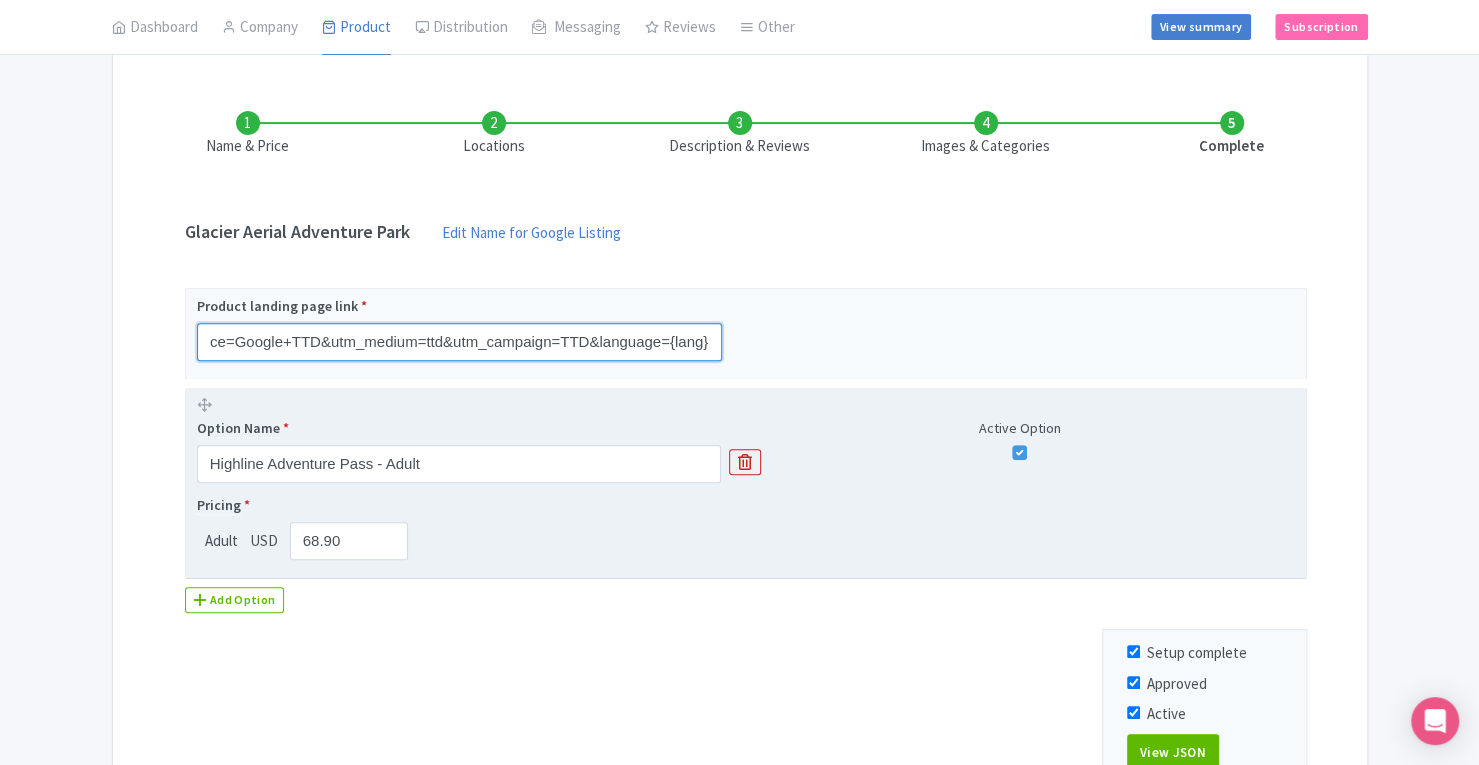 scroll, scrollTop: 0, scrollLeft: 282, axis: horizontal 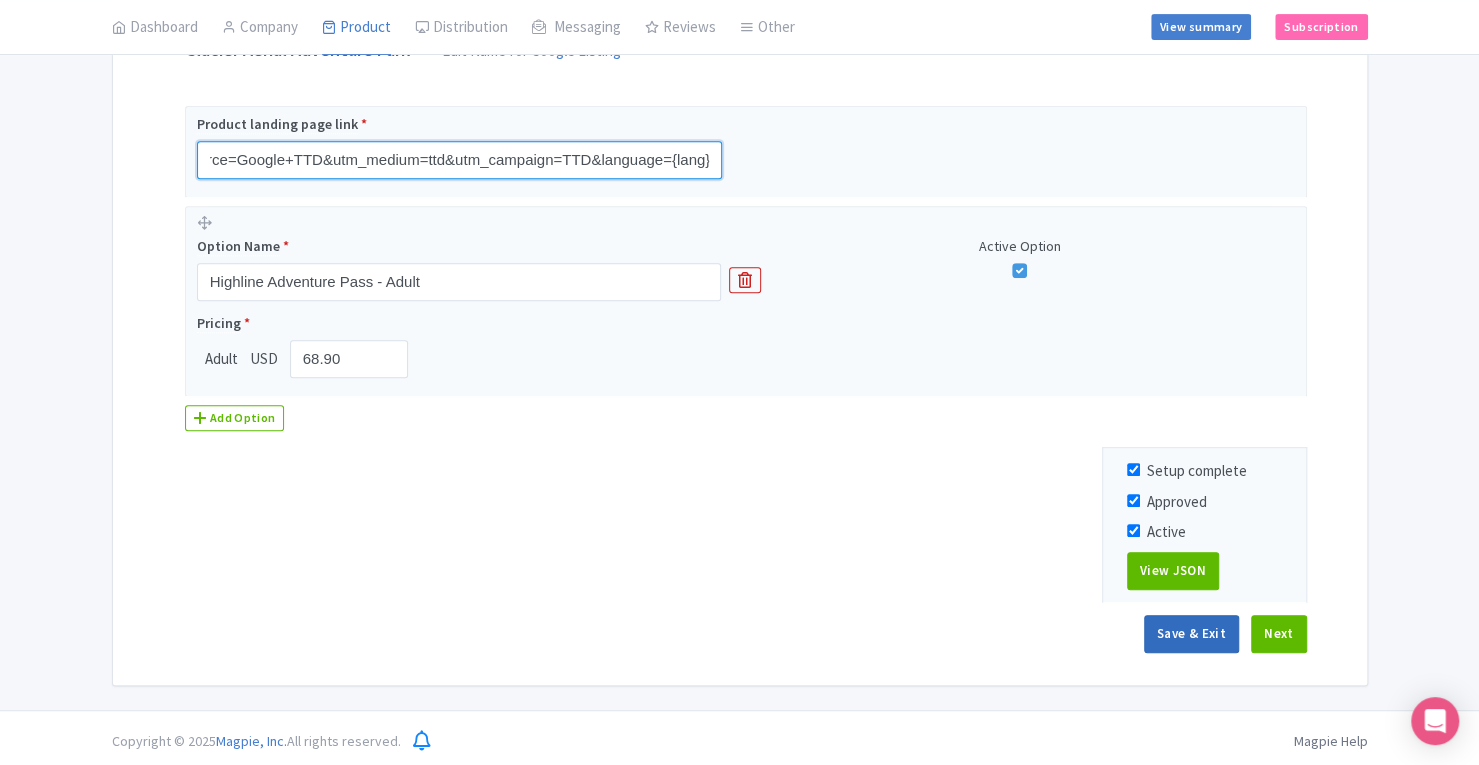 type on "https://www.glacierhighline.com/?utm_source=Google+TTD&utm_medium=ttd&utm_campaign=TTD&language={lang}" 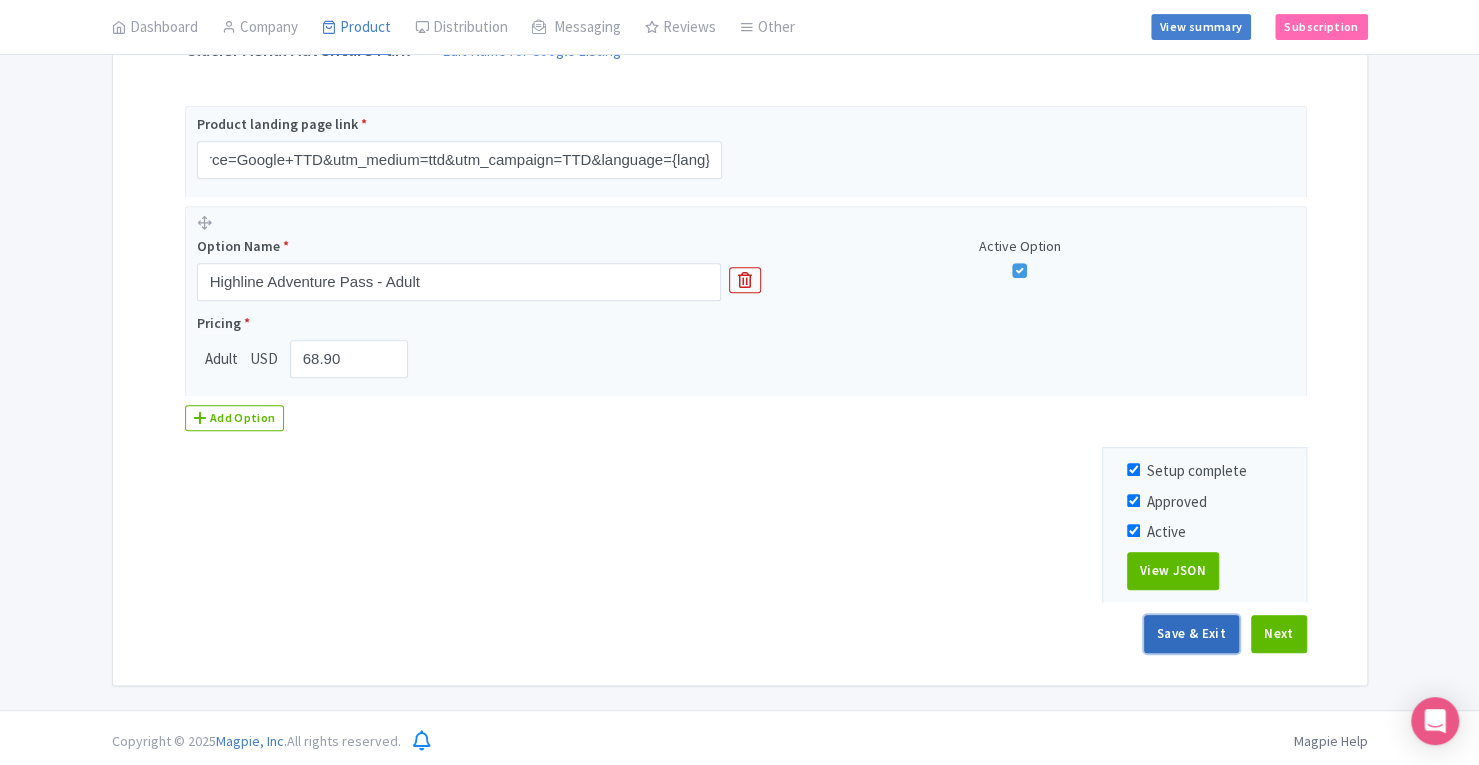 scroll, scrollTop: 0, scrollLeft: 0, axis: both 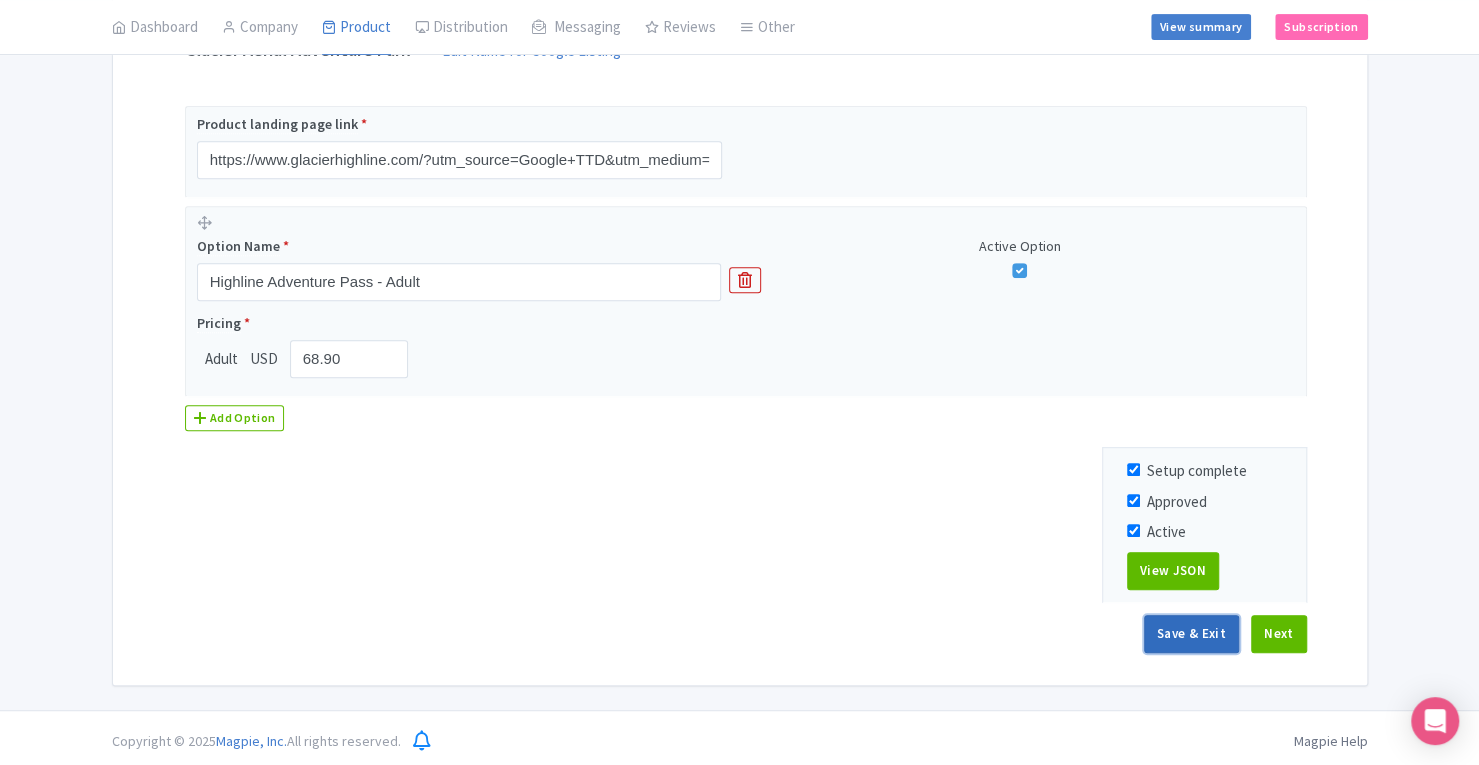 click on "Save & Exit" at bounding box center (1191, 634) 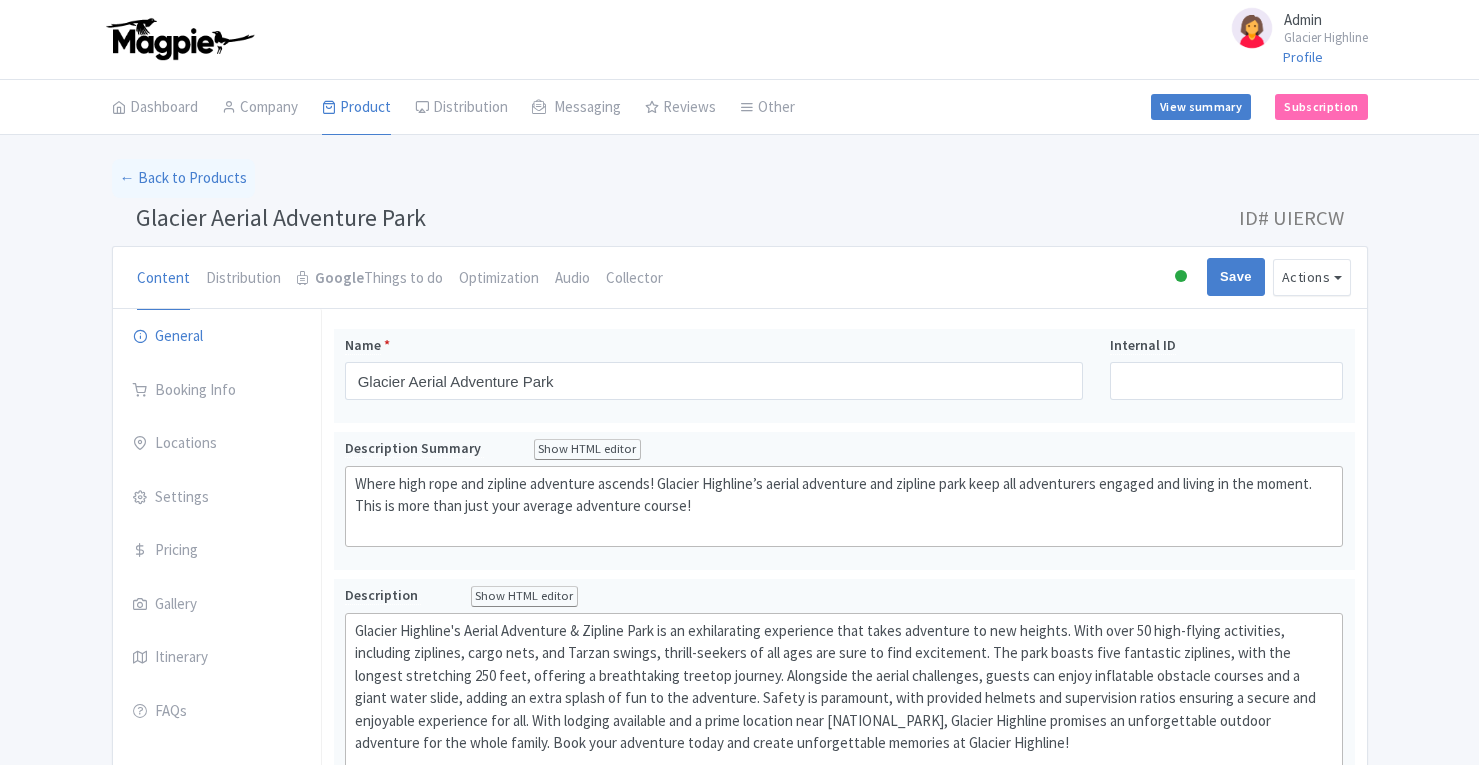 scroll, scrollTop: 0, scrollLeft: 0, axis: both 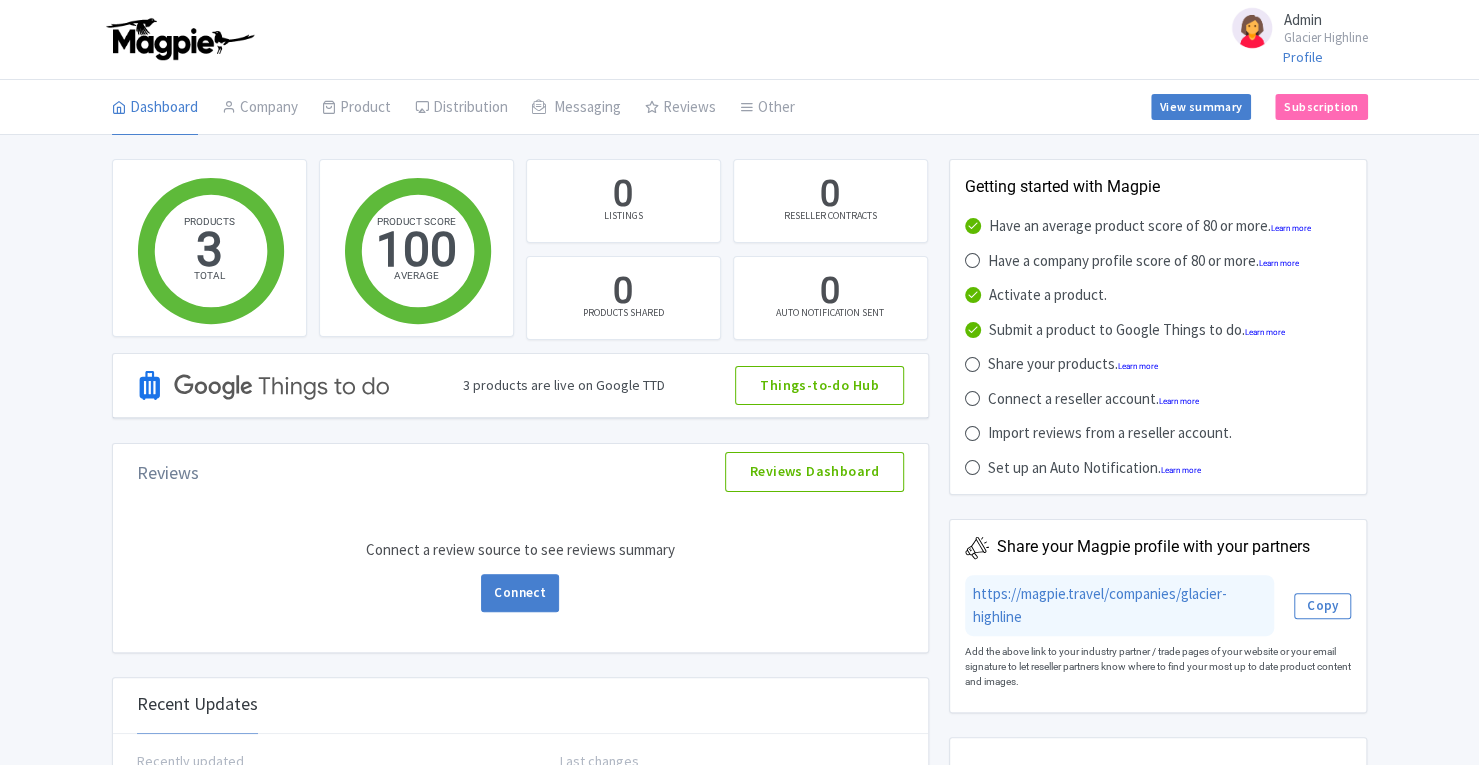click on "My Products" at bounding box center (0, 0) 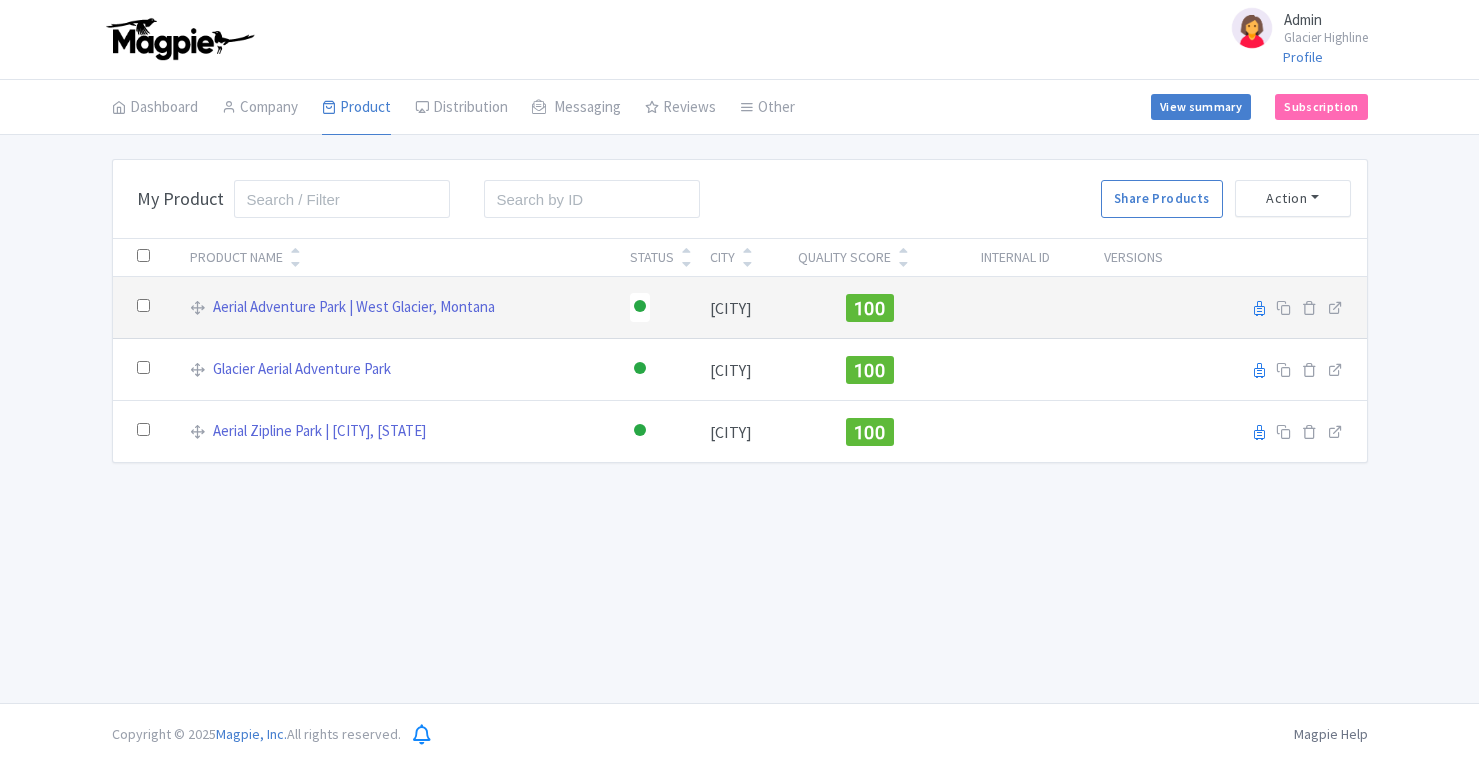 scroll, scrollTop: 0, scrollLeft: 0, axis: both 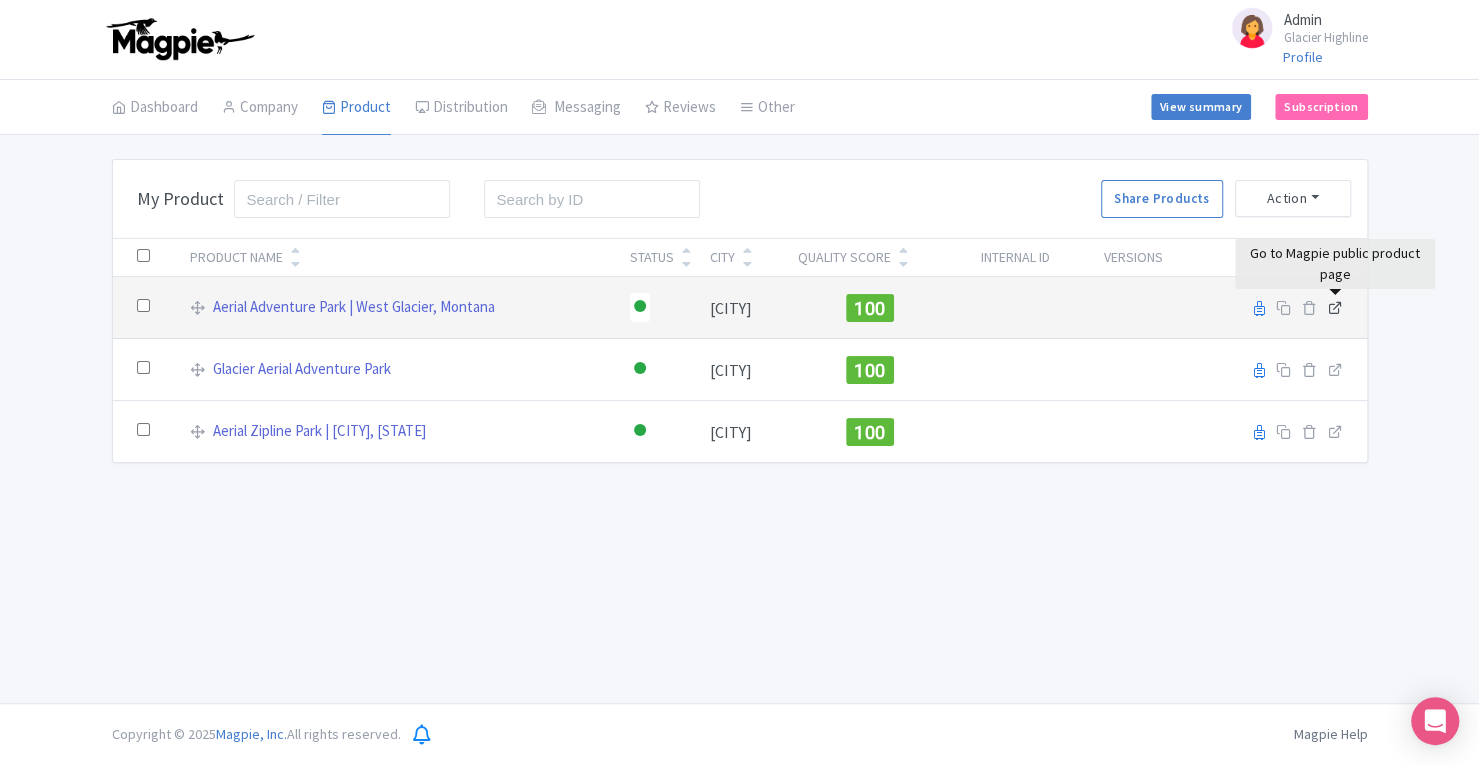 click at bounding box center (1335, 307) 